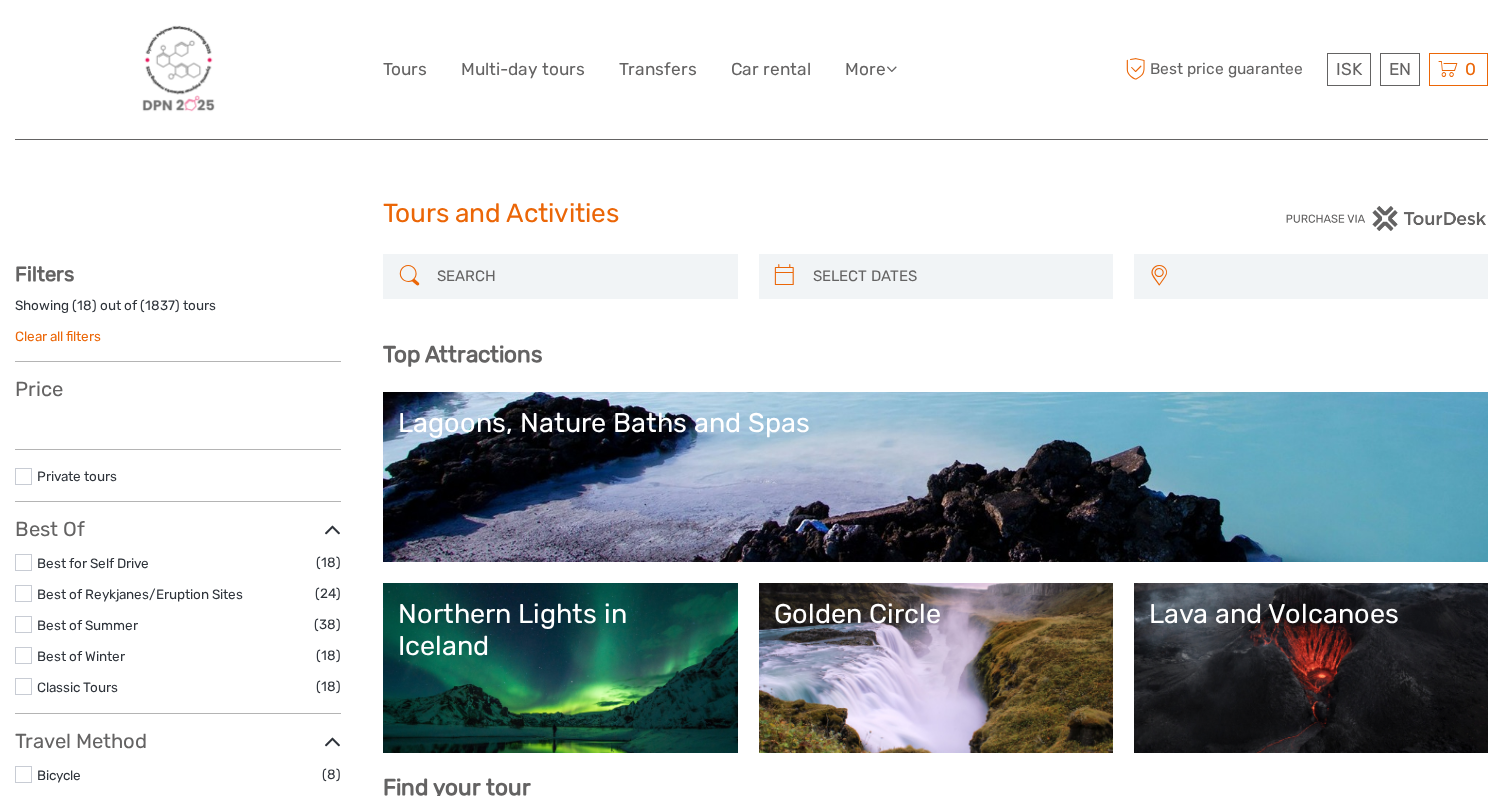 scroll, scrollTop: 0, scrollLeft: 0, axis: both 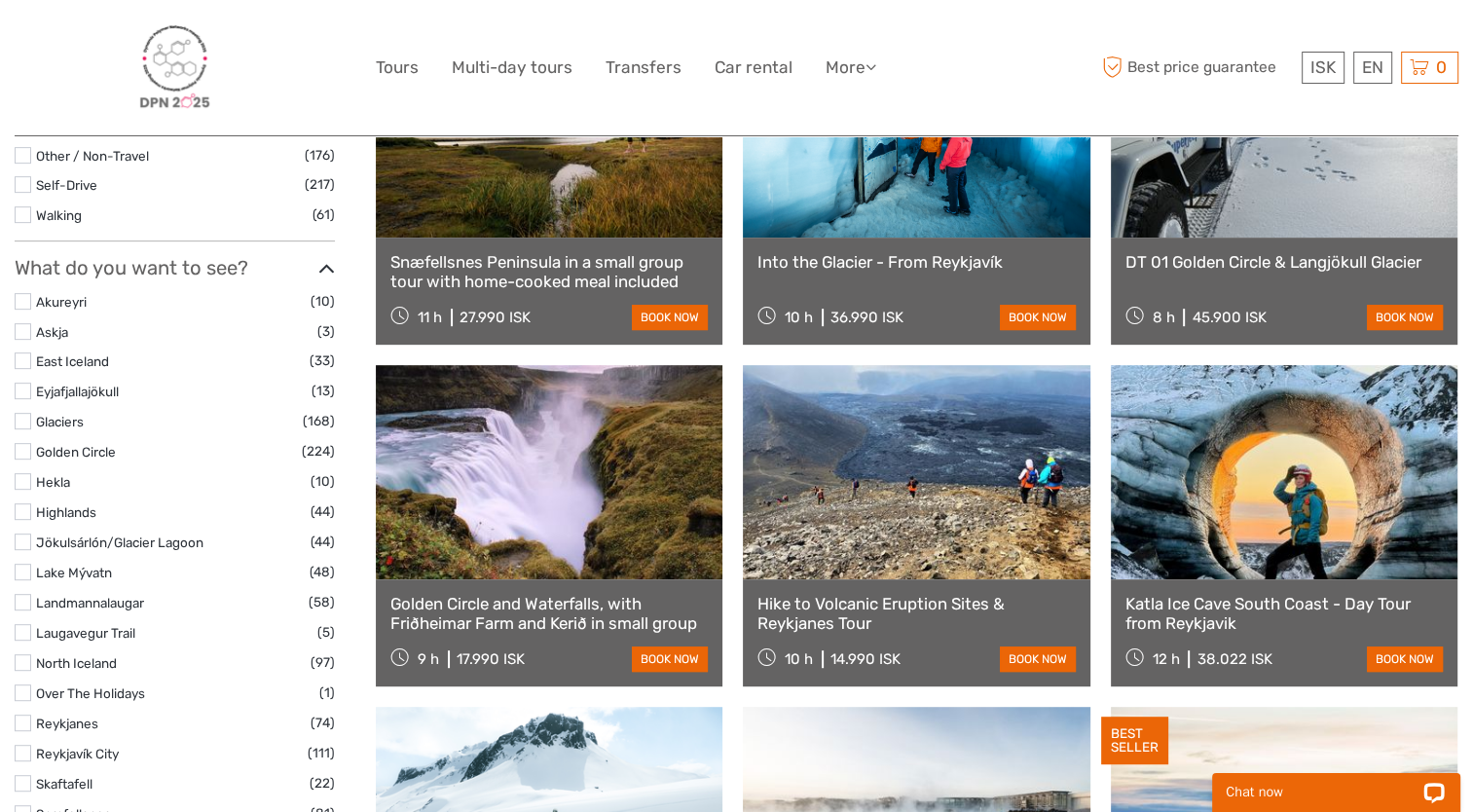 select 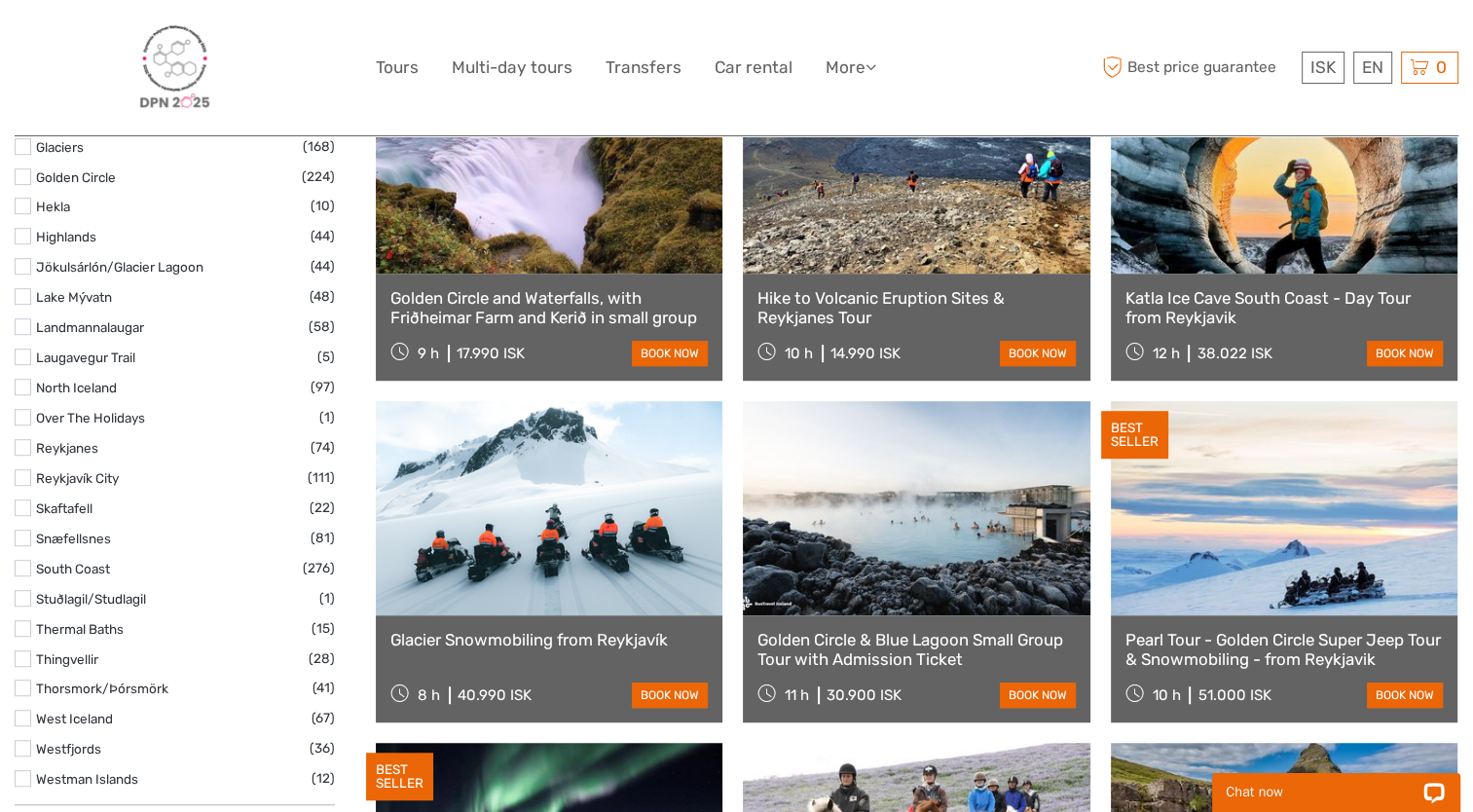 scroll, scrollTop: 1037, scrollLeft: 0, axis: vertical 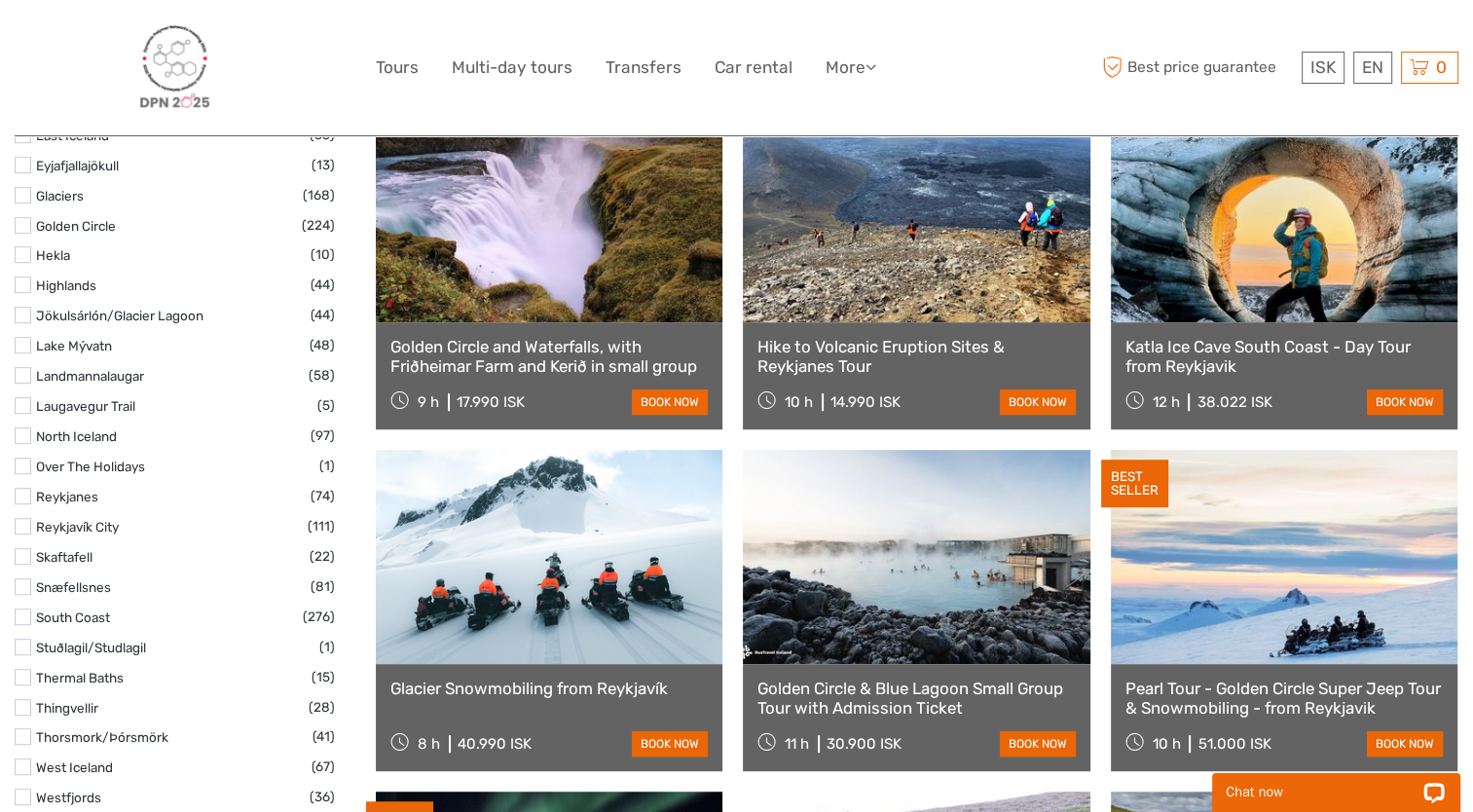 click at bounding box center (22, 225) 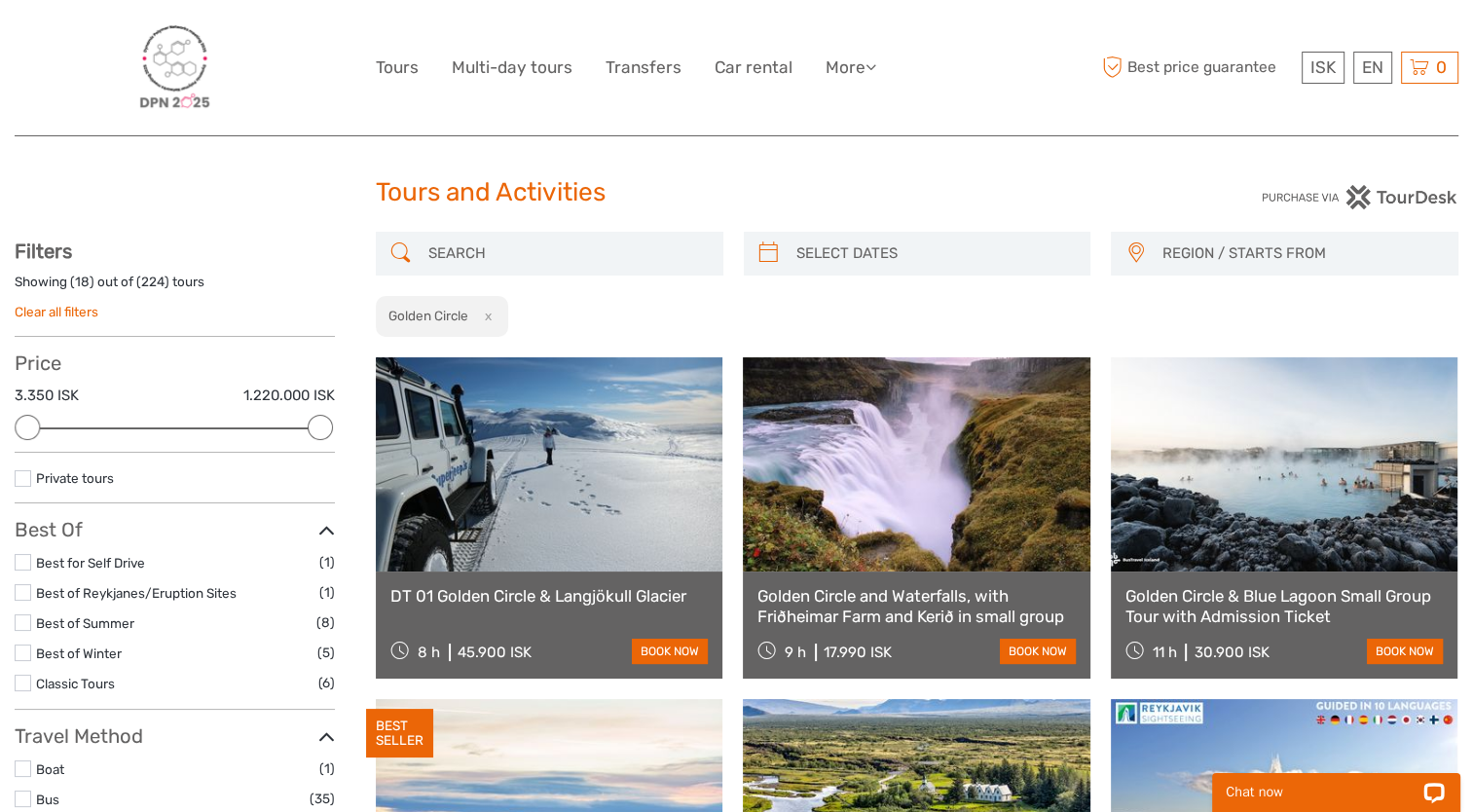 scroll, scrollTop: 0, scrollLeft: 0, axis: both 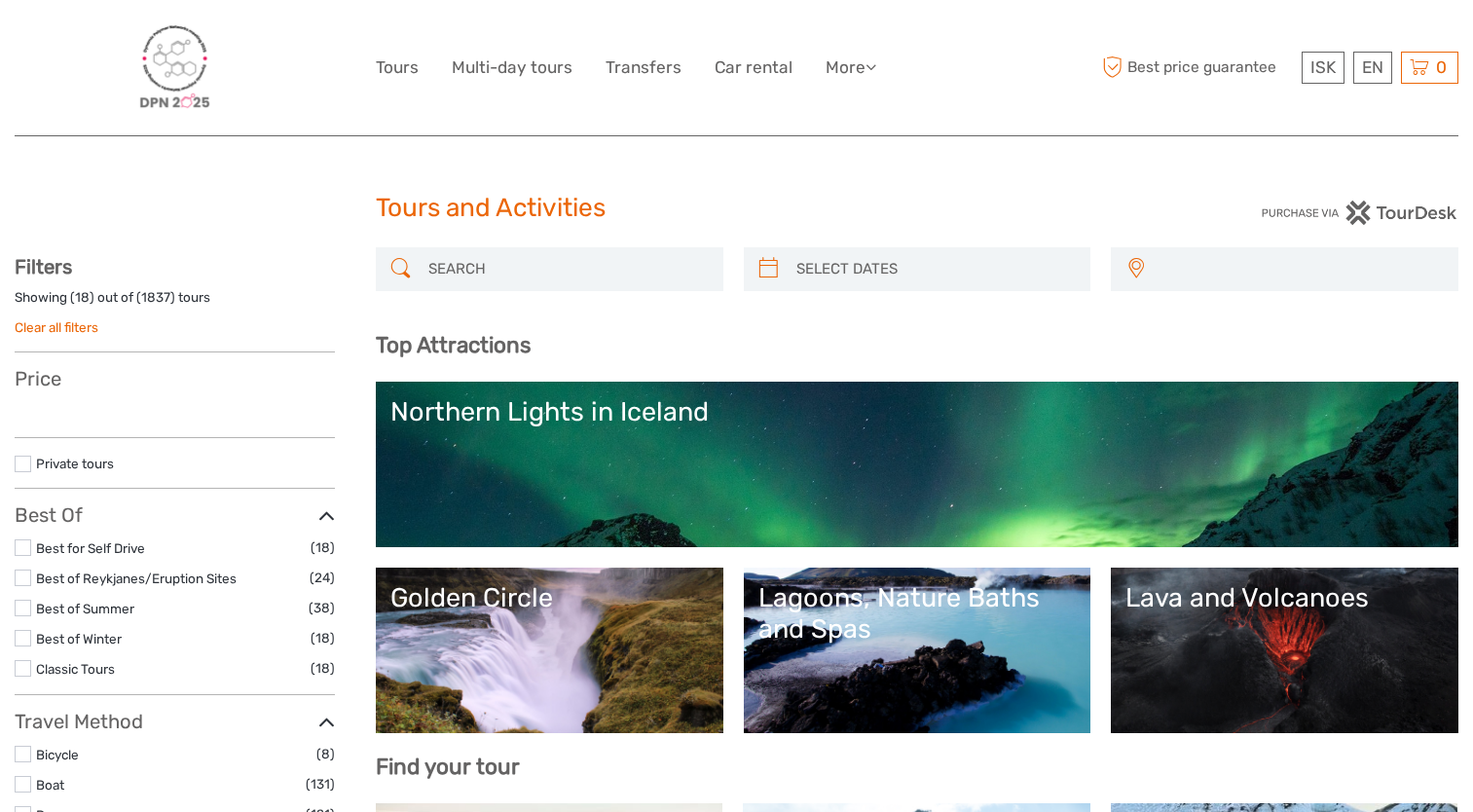select 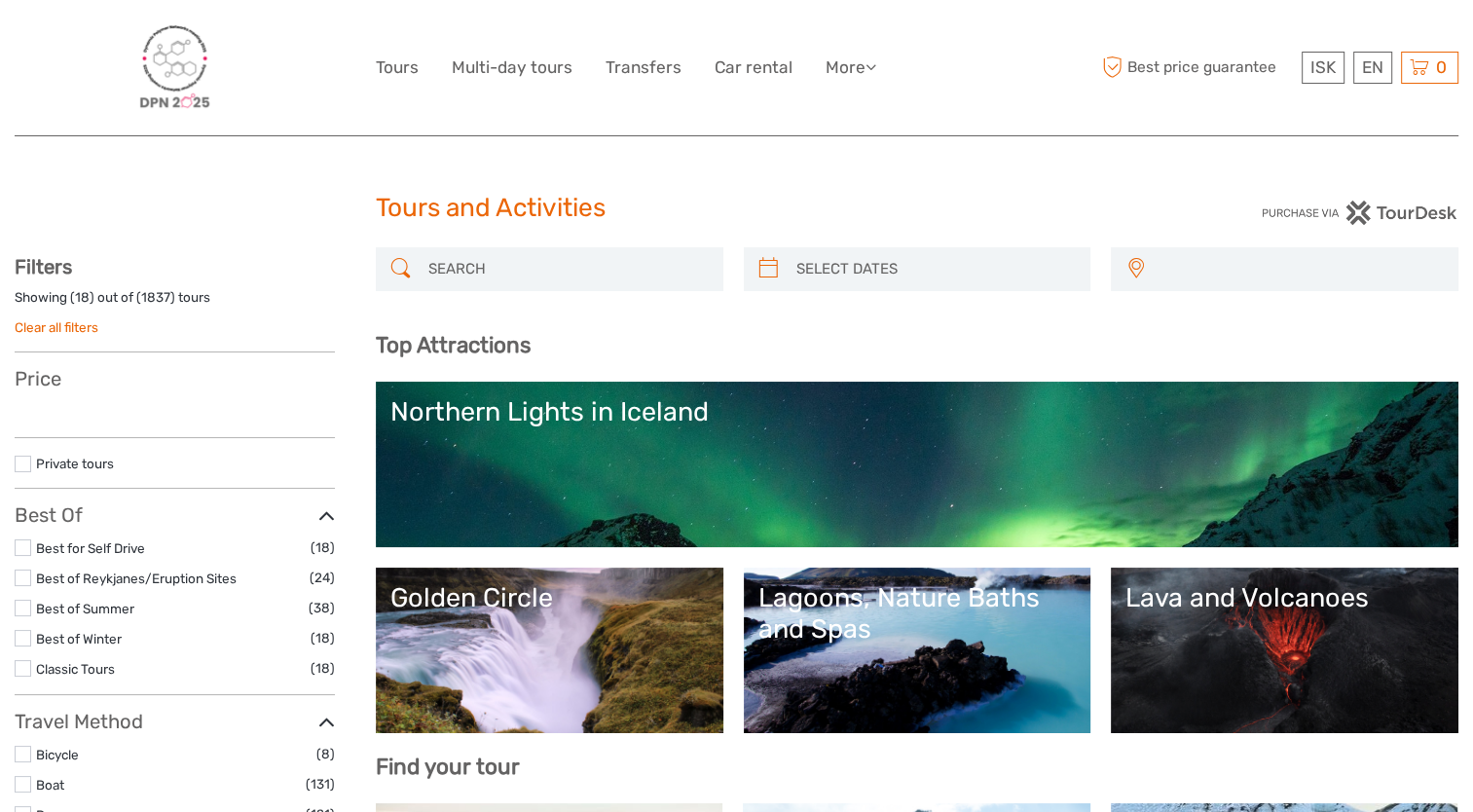 select 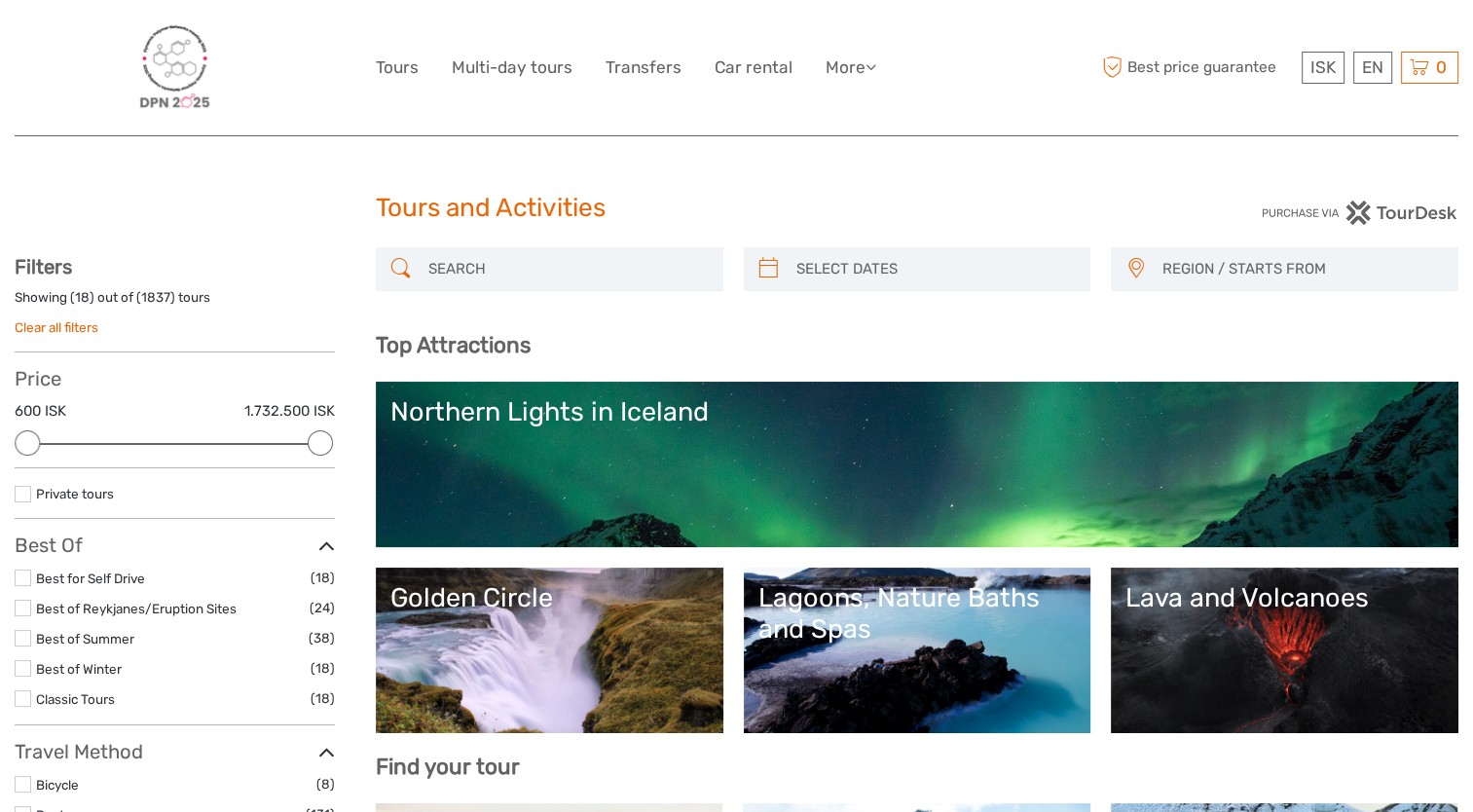 scroll, scrollTop: 0, scrollLeft: 0, axis: both 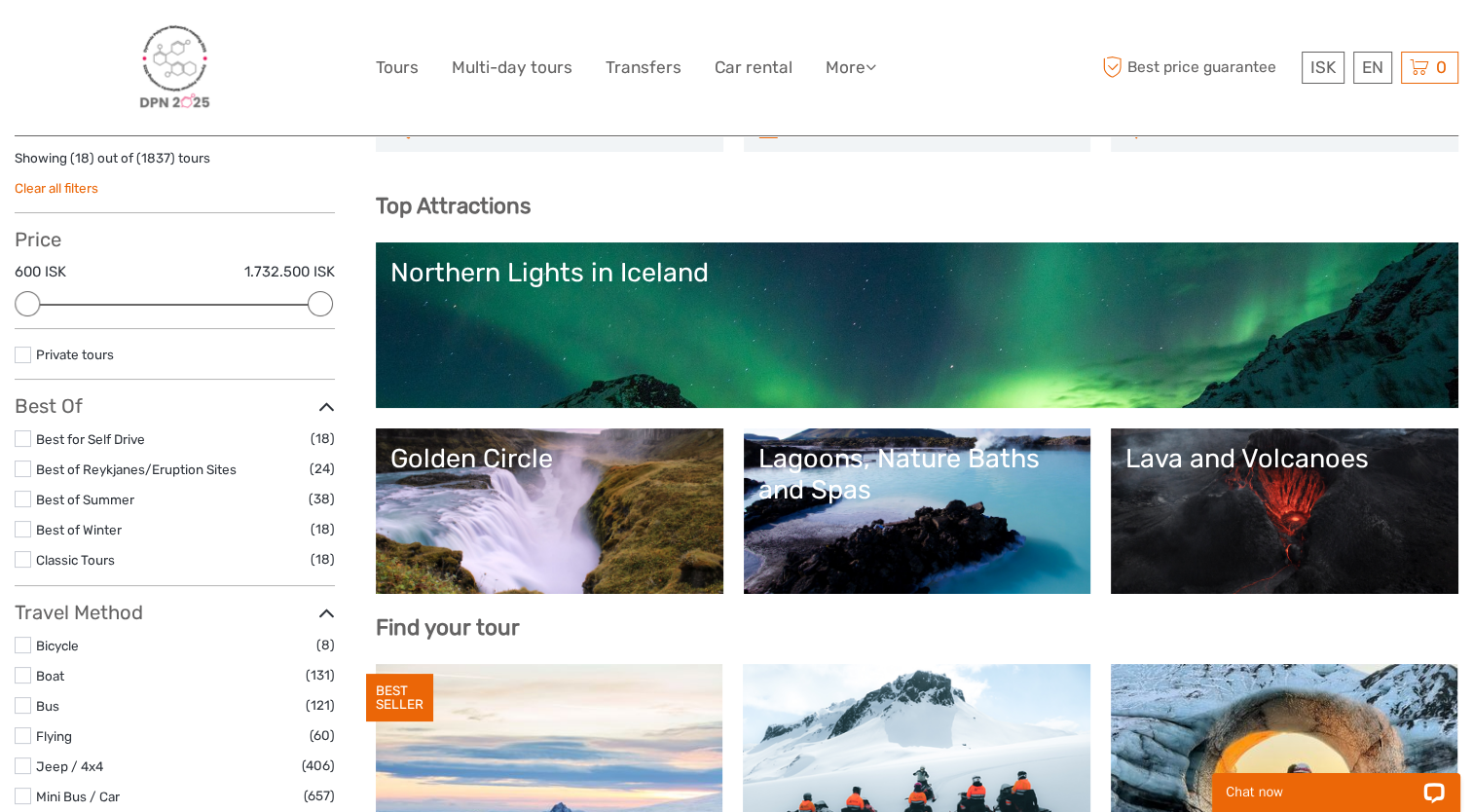 click on "Golden Circle" at bounding box center [549, 511] 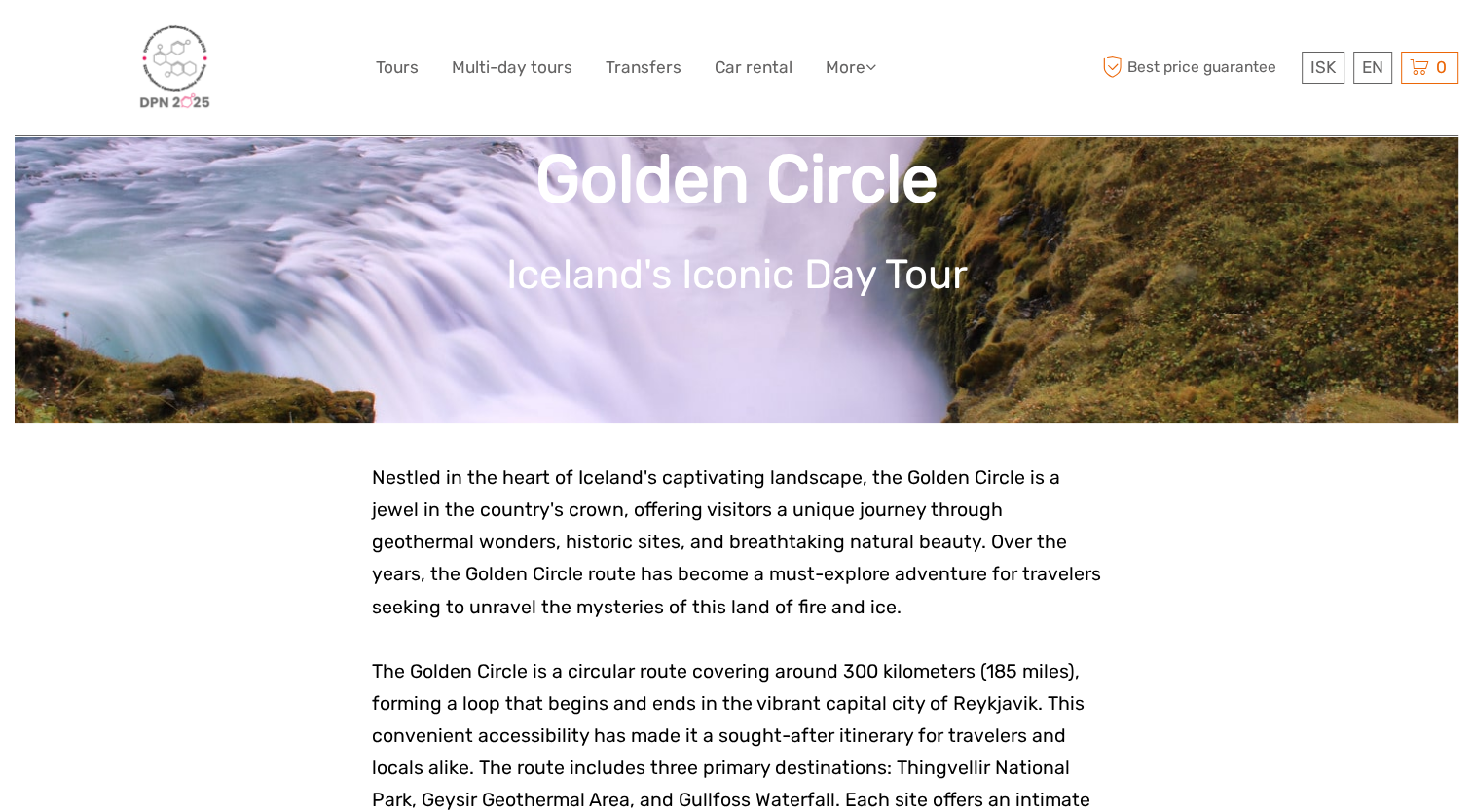 scroll, scrollTop: 471, scrollLeft: 0, axis: vertical 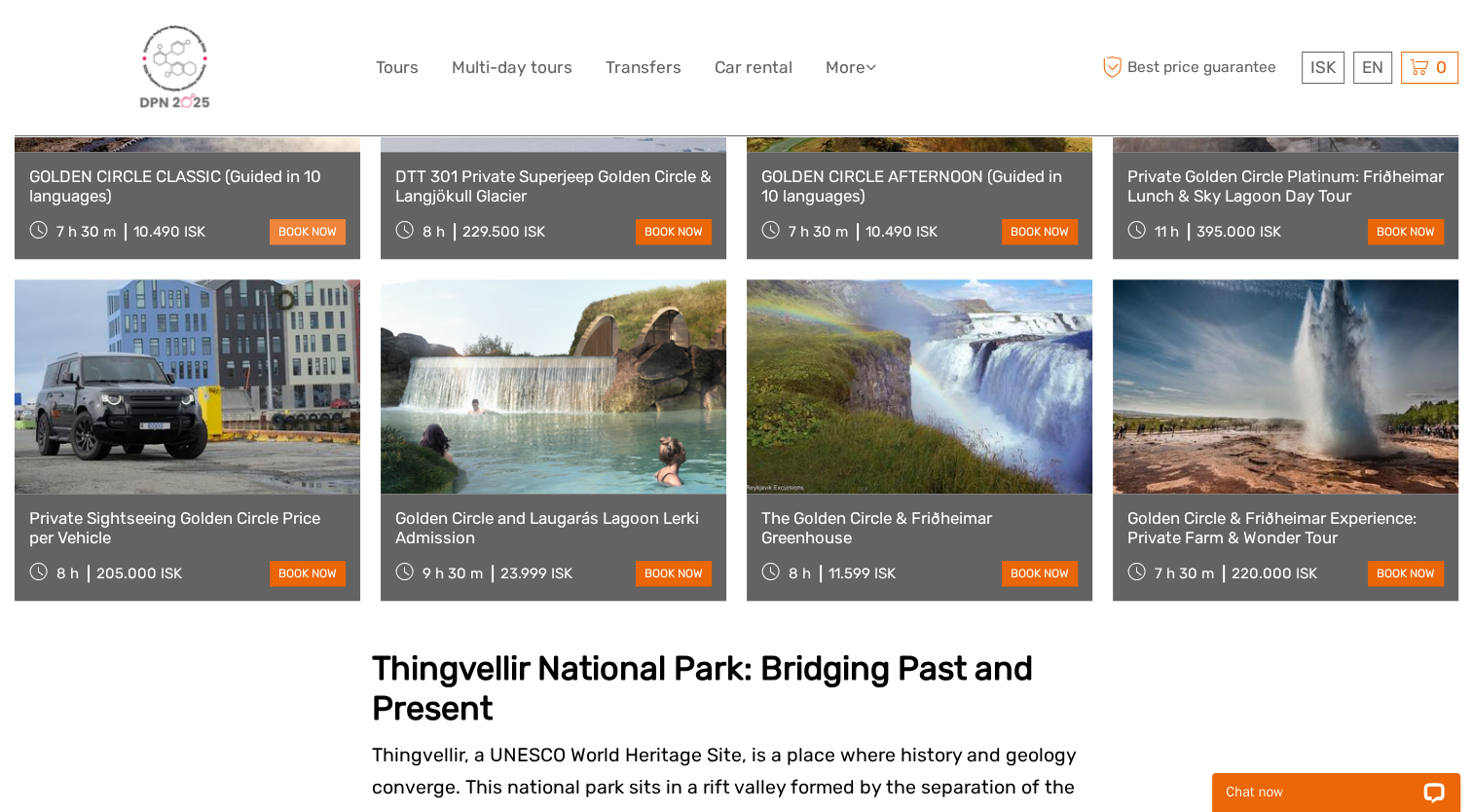 click on "book now" at bounding box center [308, 232] 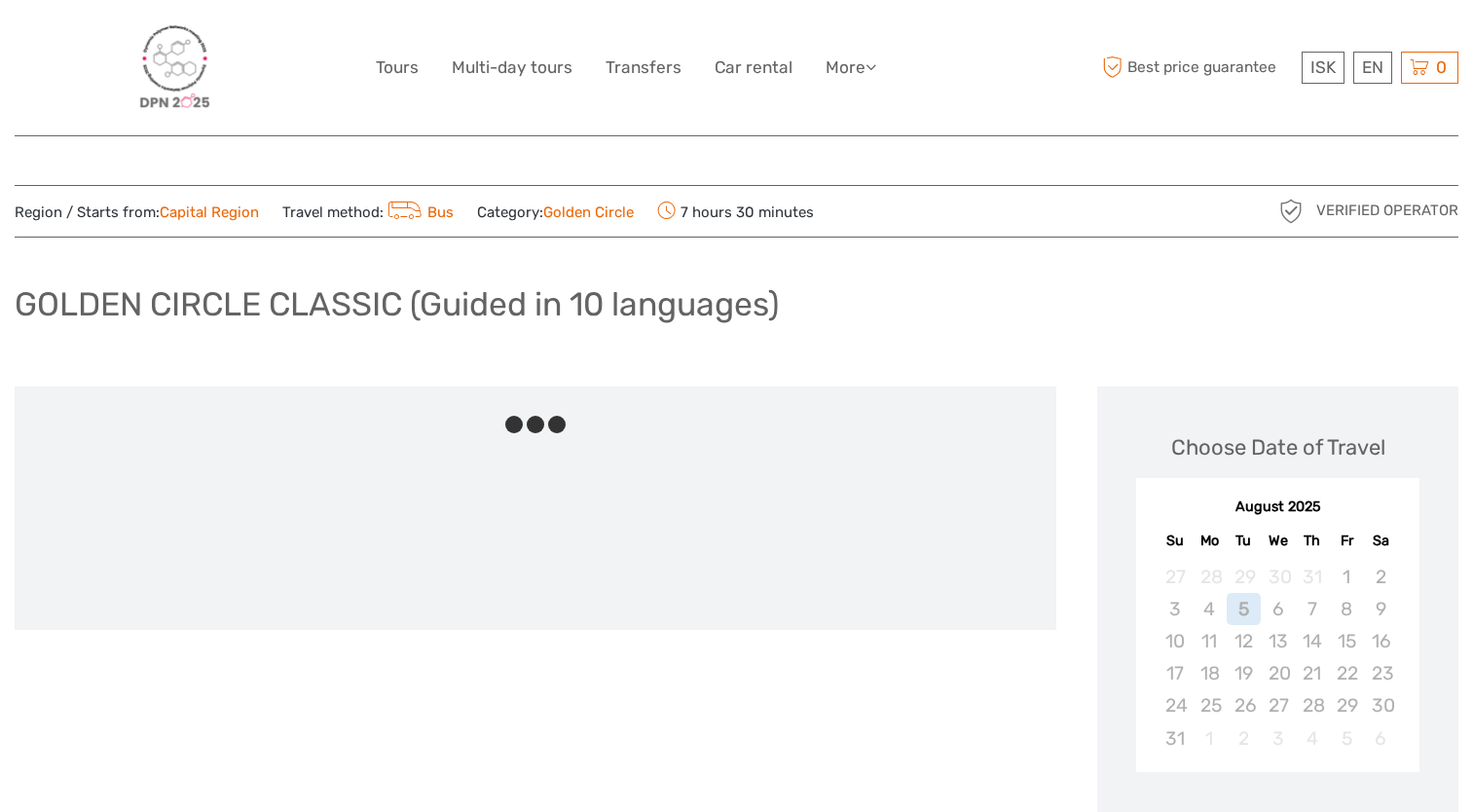 scroll, scrollTop: 0, scrollLeft: 0, axis: both 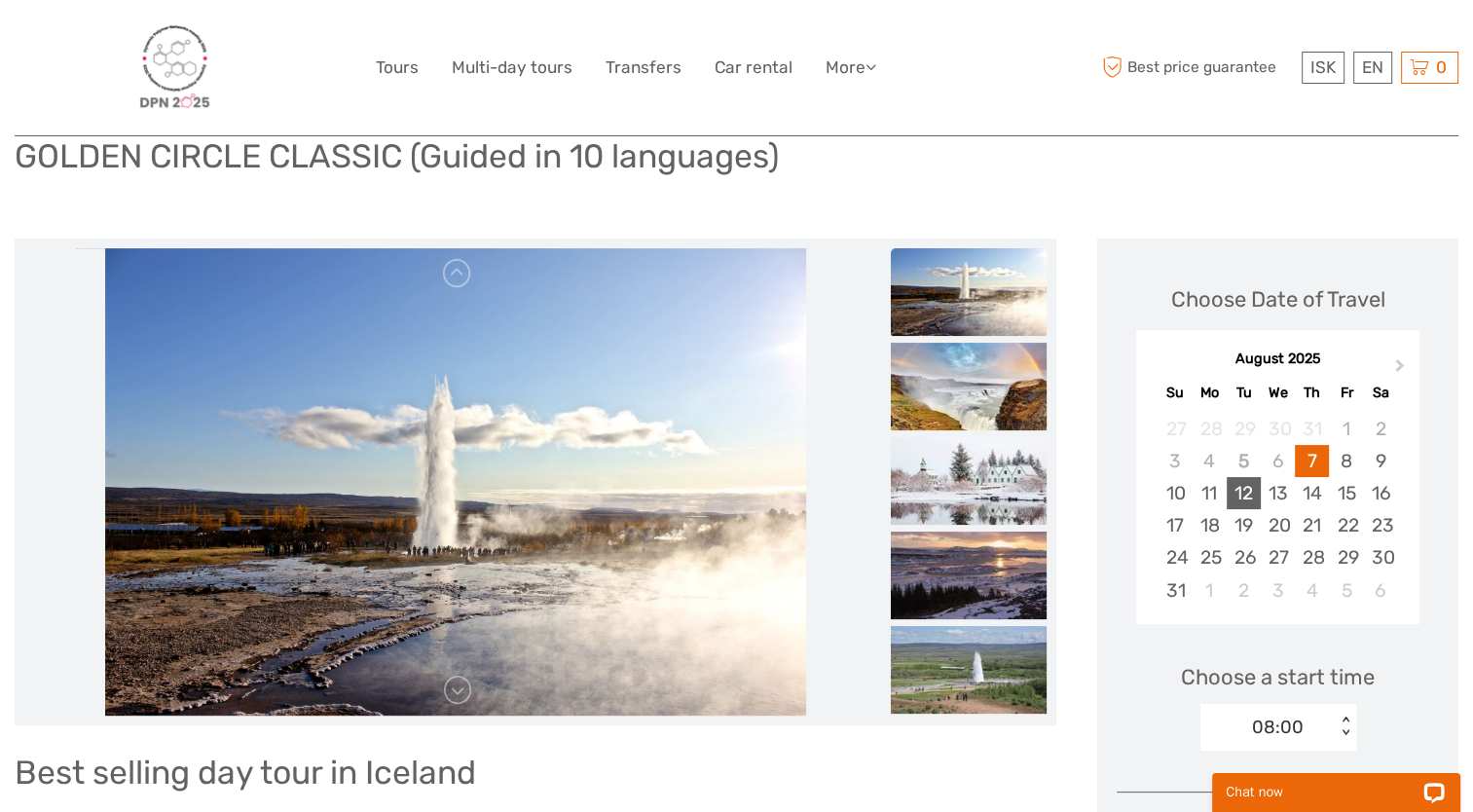 click on "12" at bounding box center [1243, 493] 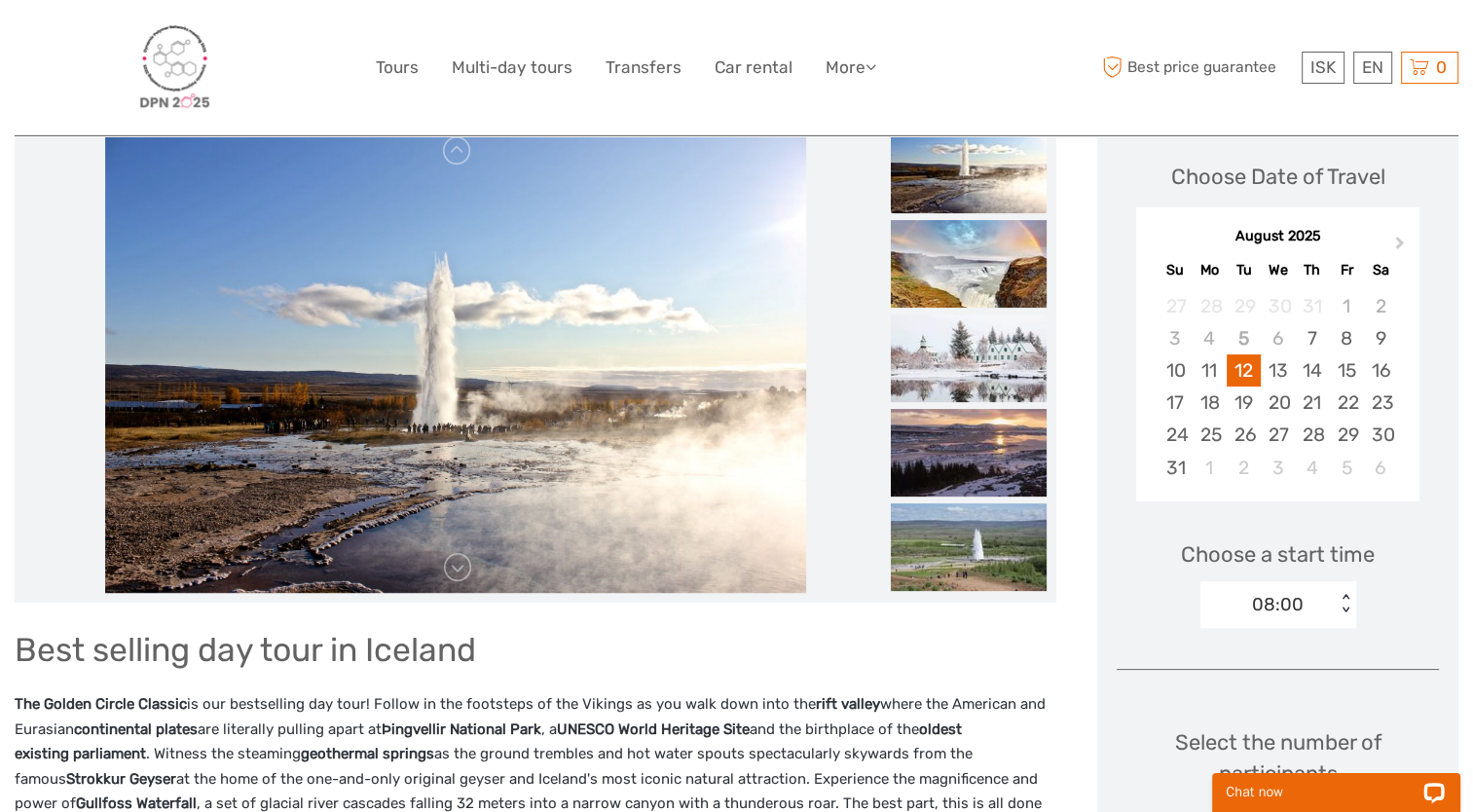 scroll, scrollTop: 273, scrollLeft: 0, axis: vertical 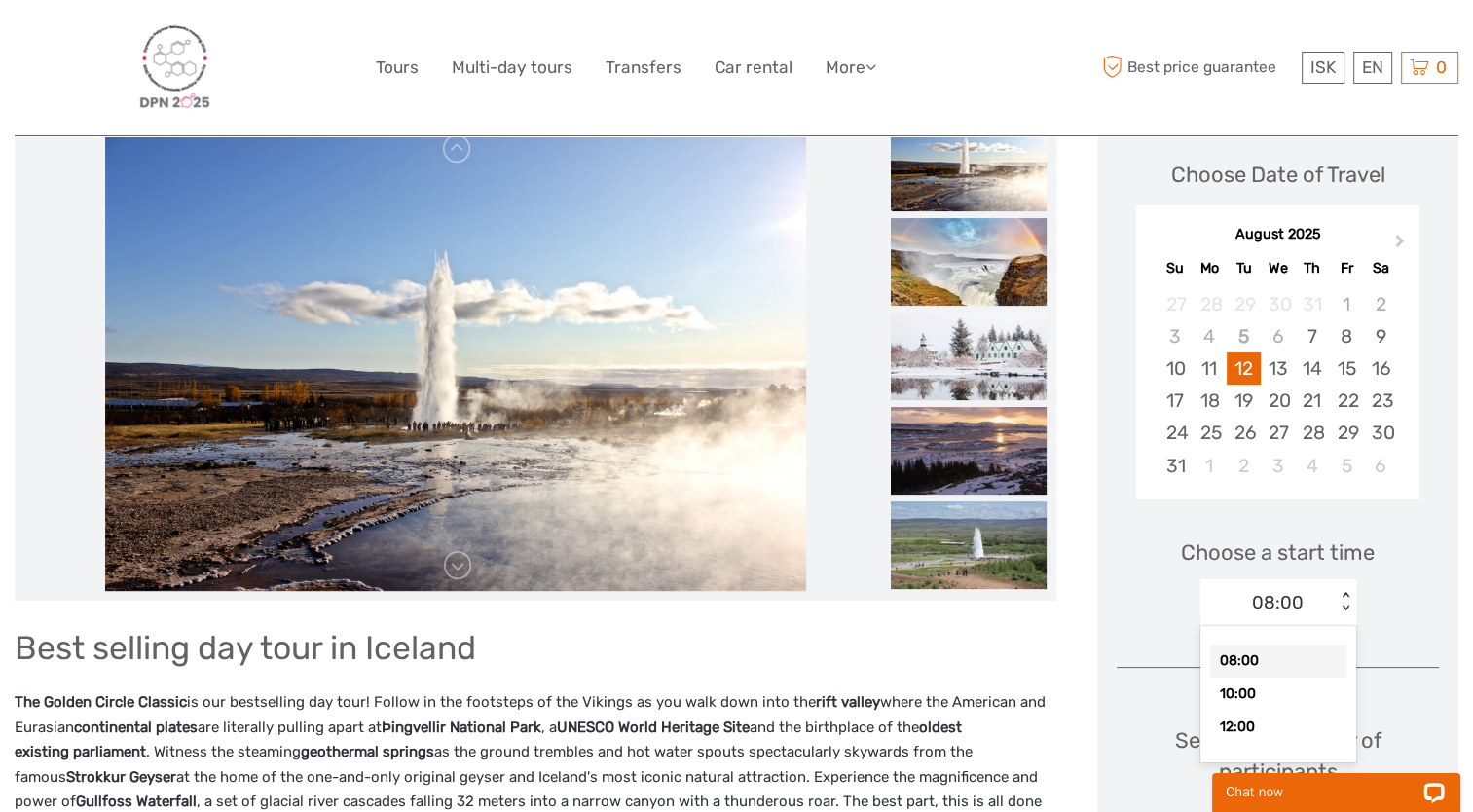 click on "08:00" at bounding box center (1268, 603) 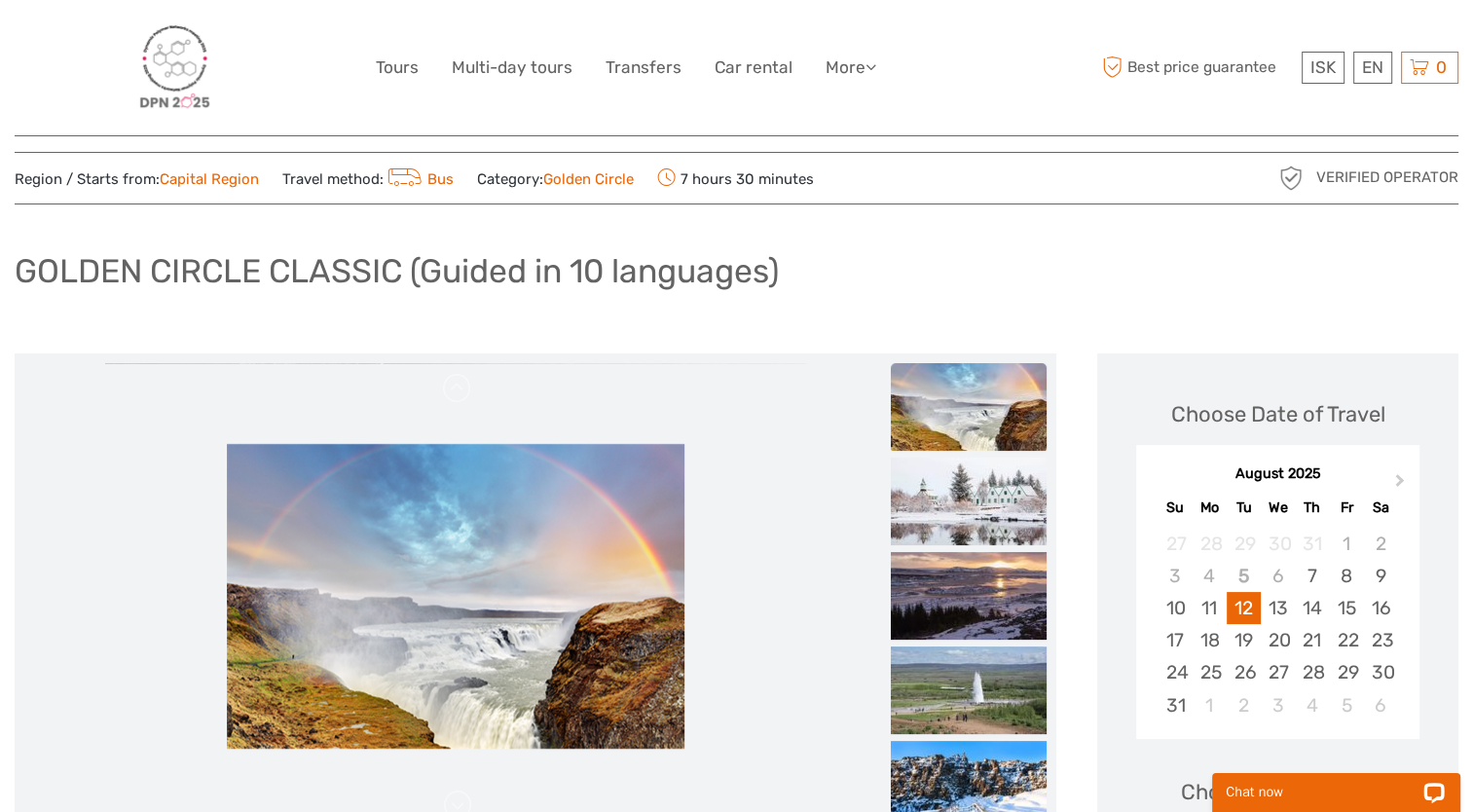 scroll, scrollTop: 0, scrollLeft: 0, axis: both 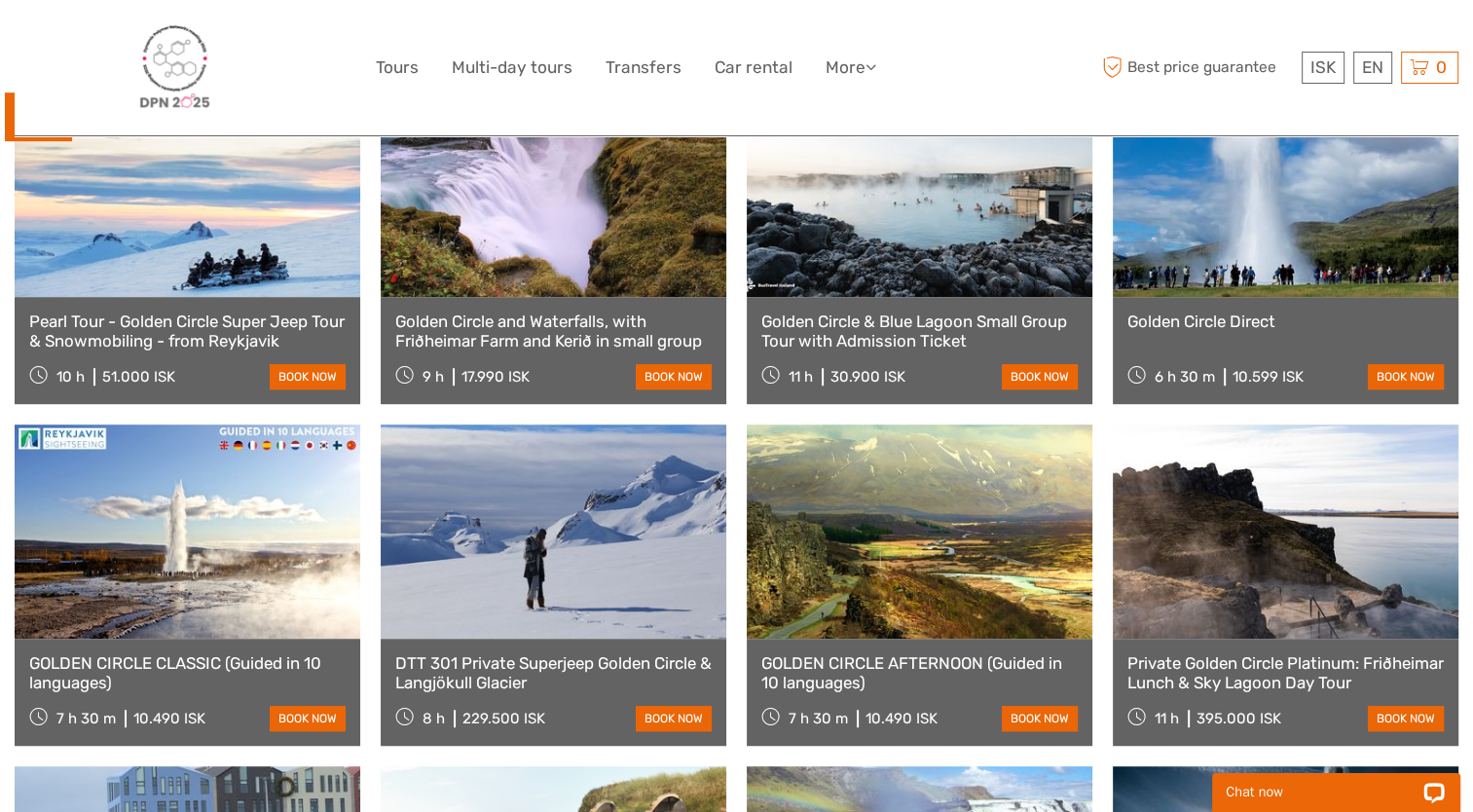 click at bounding box center (919, 532) 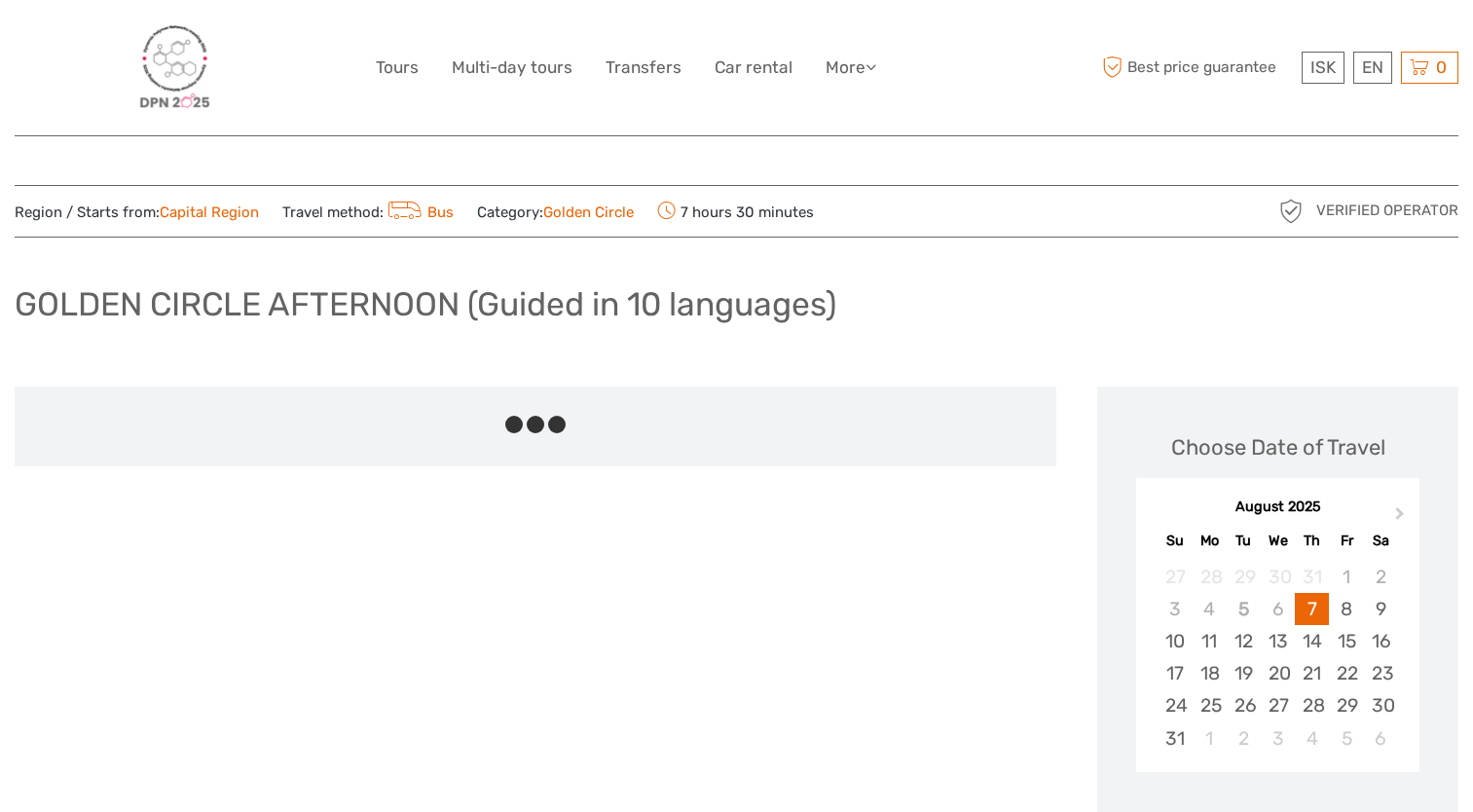scroll, scrollTop: 0, scrollLeft: 0, axis: both 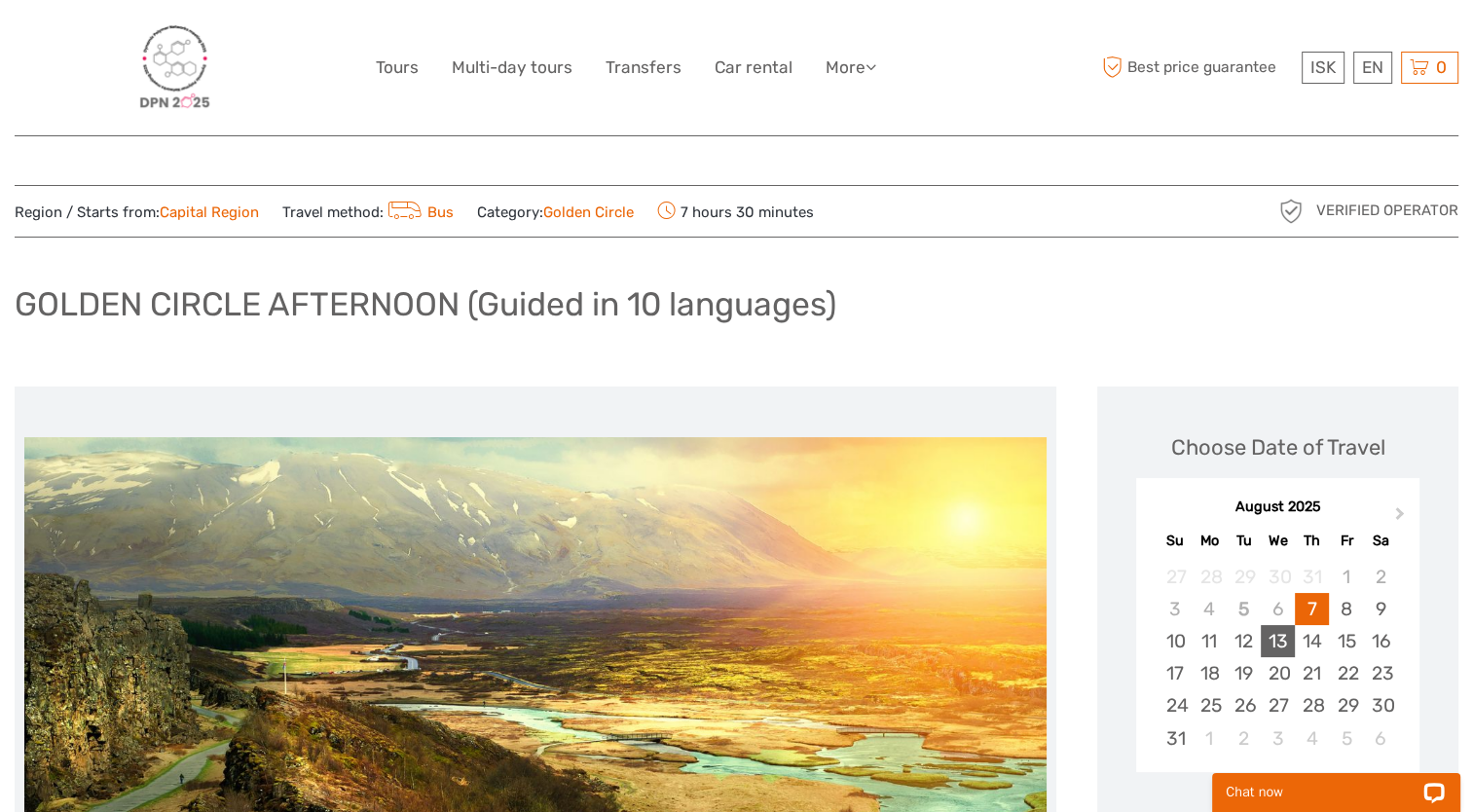click on "13" at bounding box center [1277, 641] 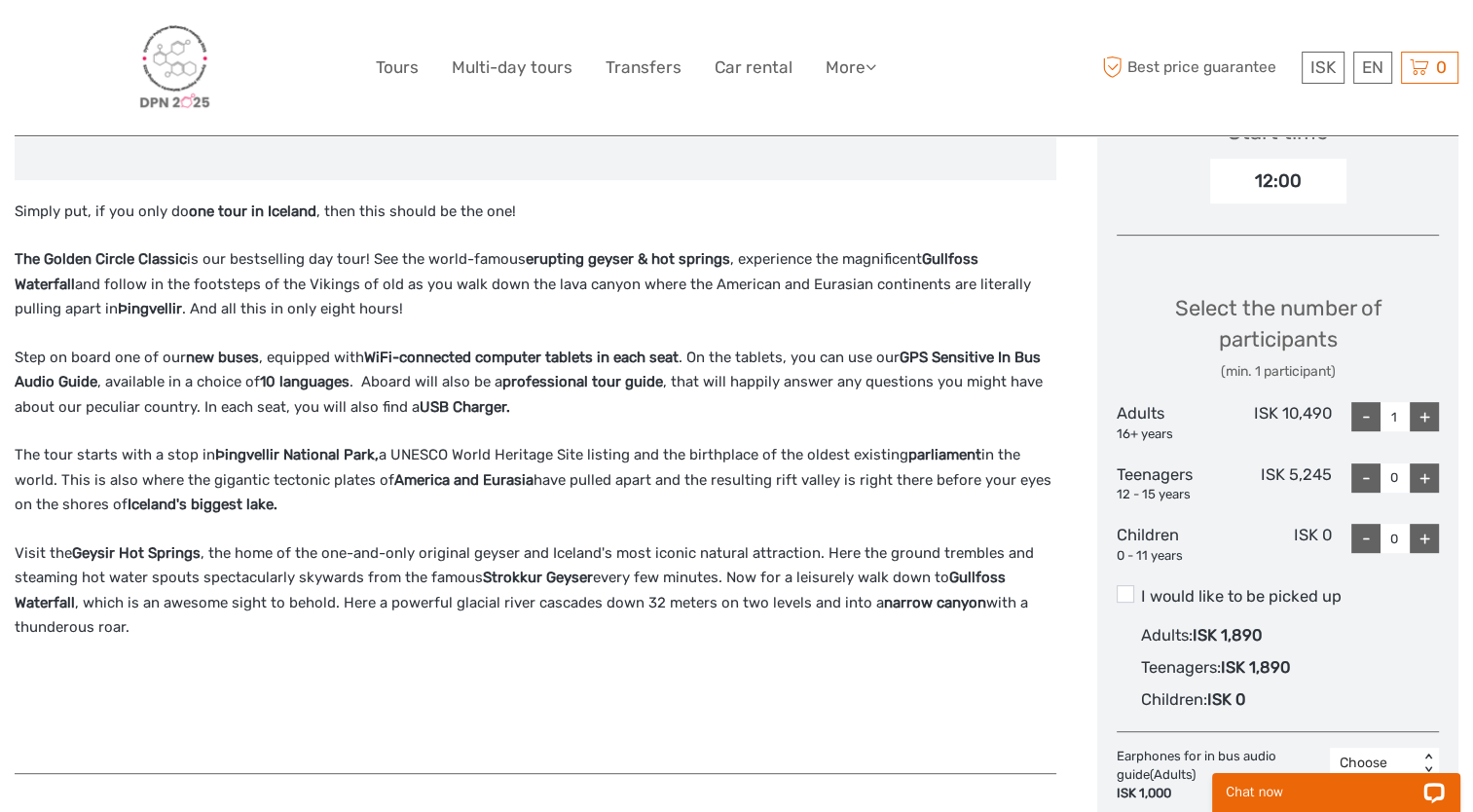 scroll, scrollTop: 704, scrollLeft: 0, axis: vertical 